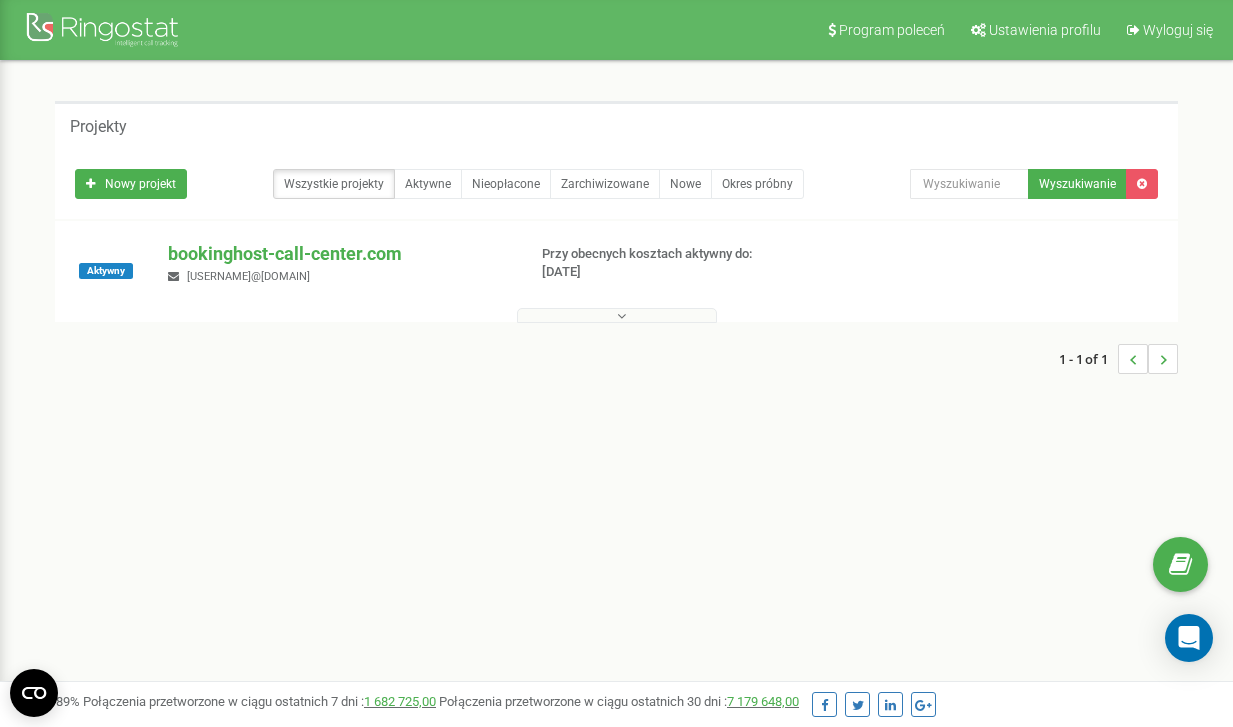 scroll, scrollTop: 0, scrollLeft: 0, axis: both 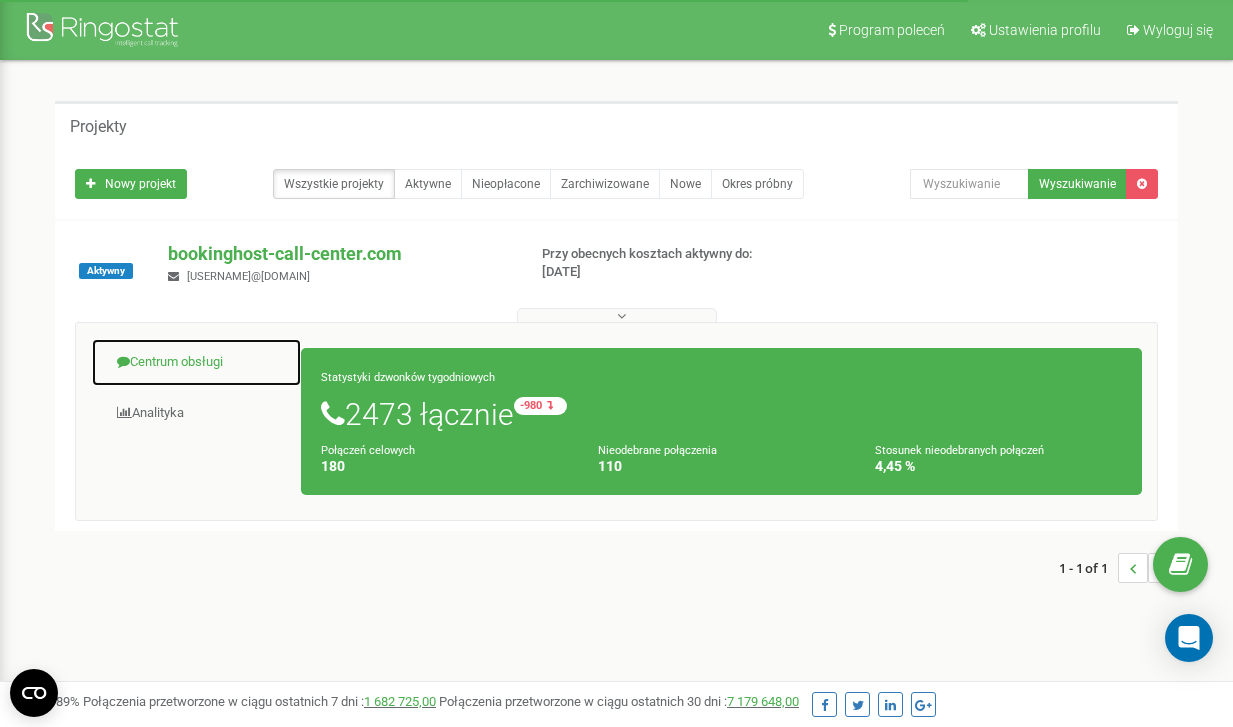 click on "Centrum obsługi" at bounding box center [196, 362] 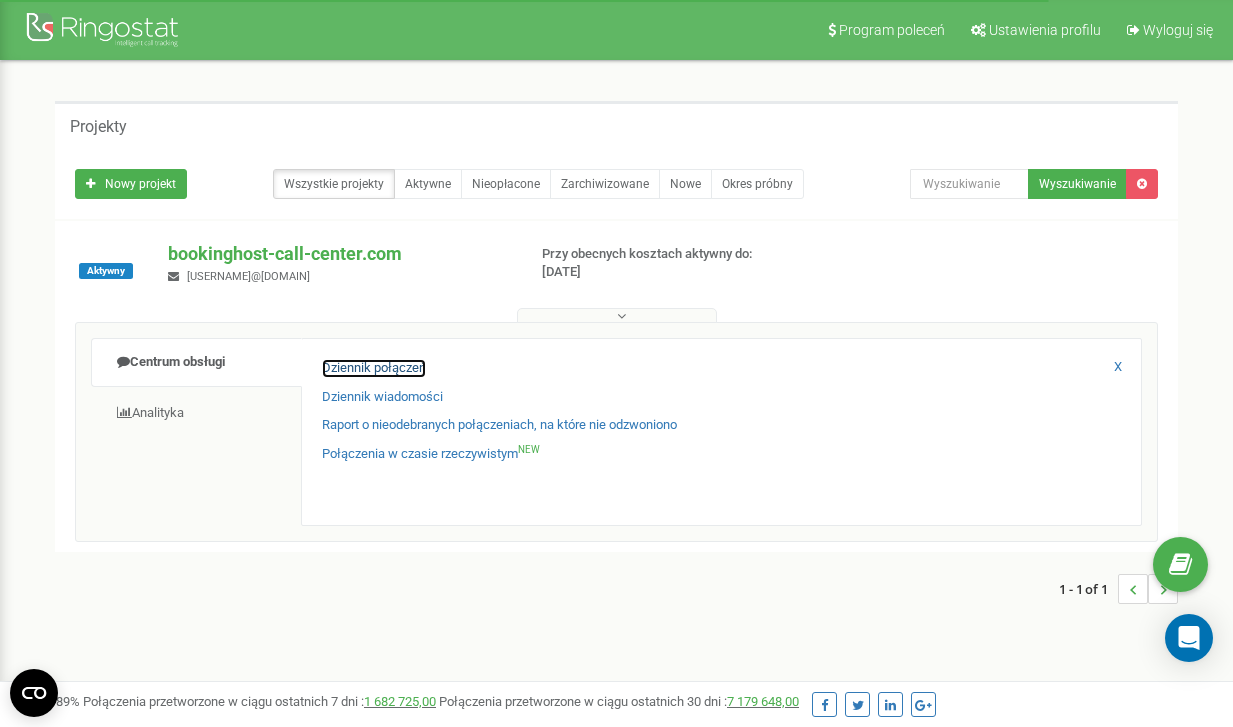 click on "Dziennik połączeń" at bounding box center [374, 368] 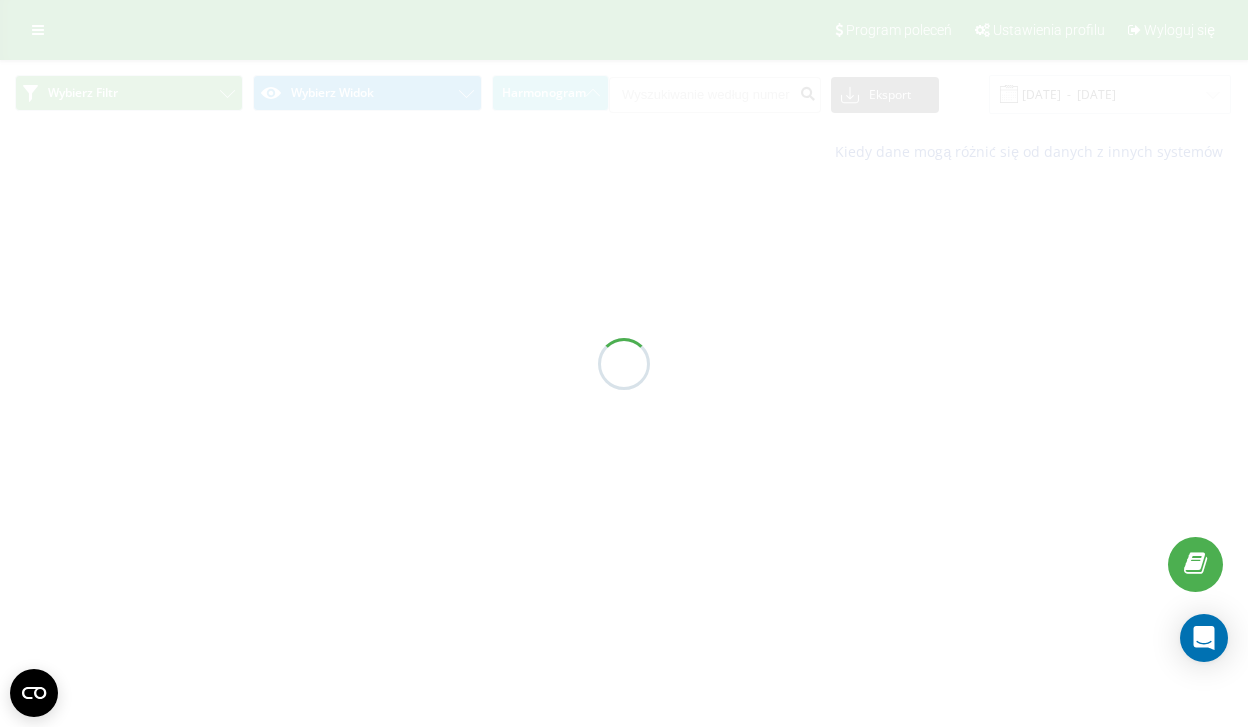 scroll, scrollTop: 0, scrollLeft: 0, axis: both 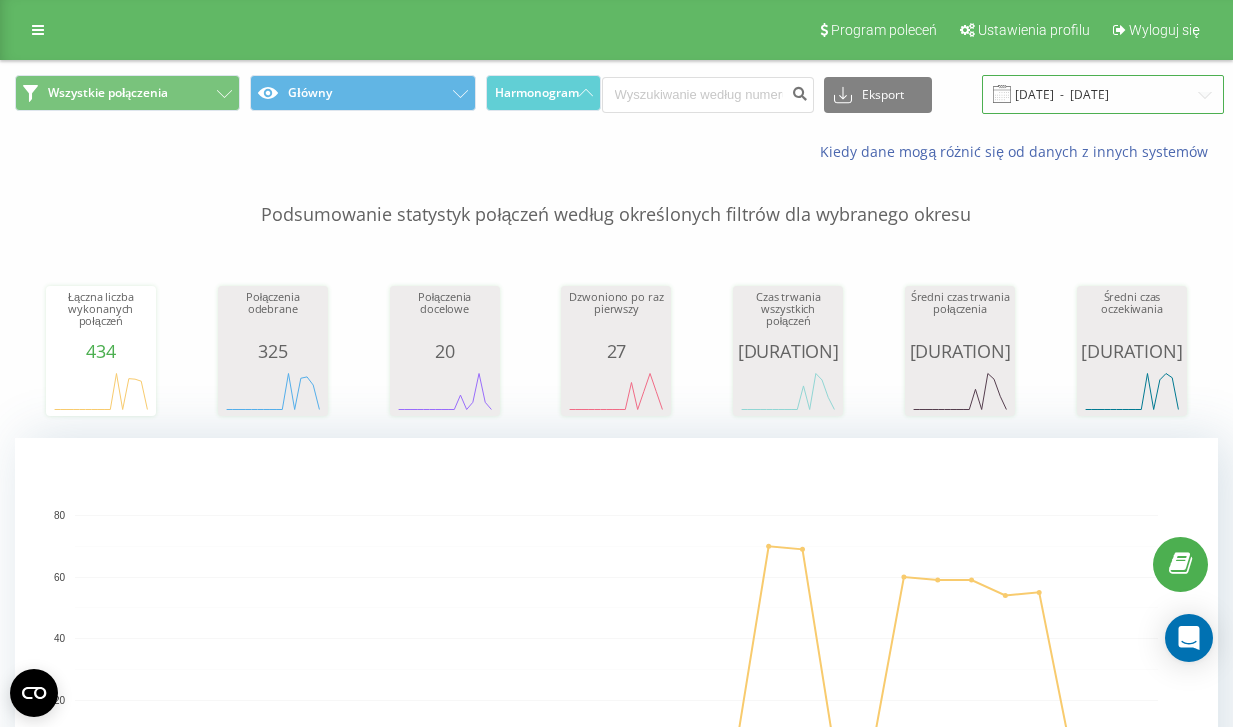 click on "04.07.2025  -  04.08.2025" at bounding box center [1103, 94] 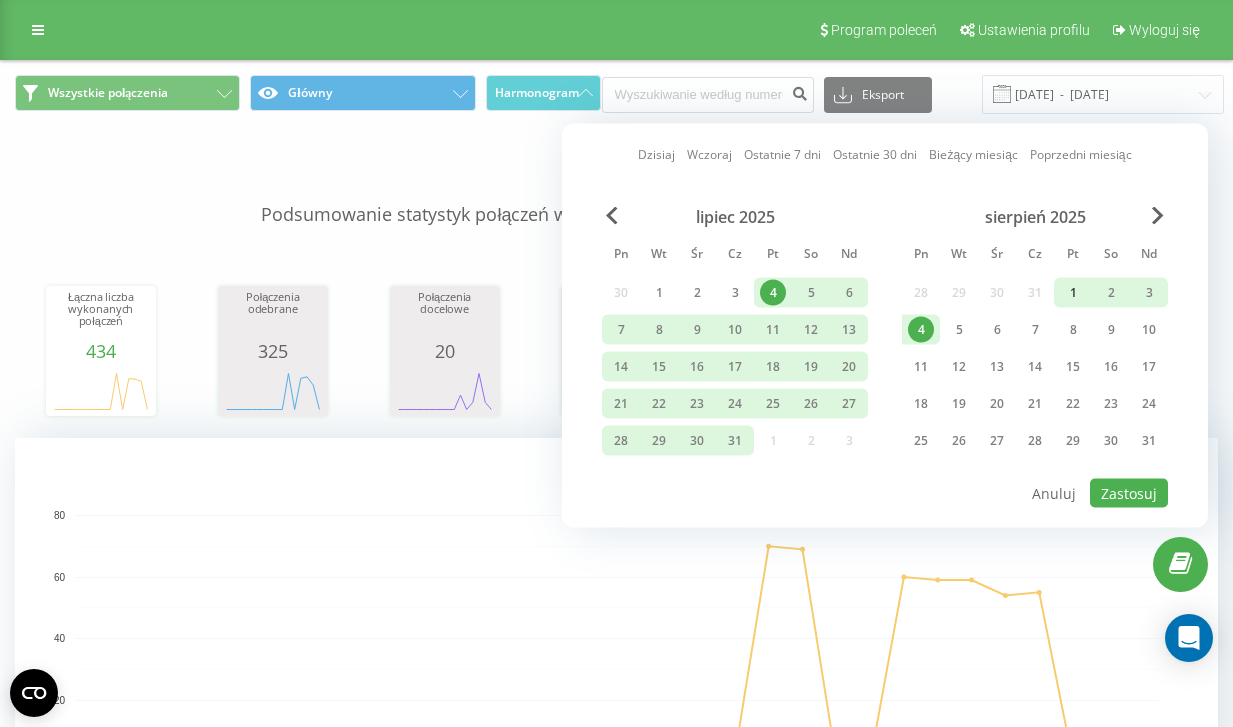 click on "1" at bounding box center (1073, 293) 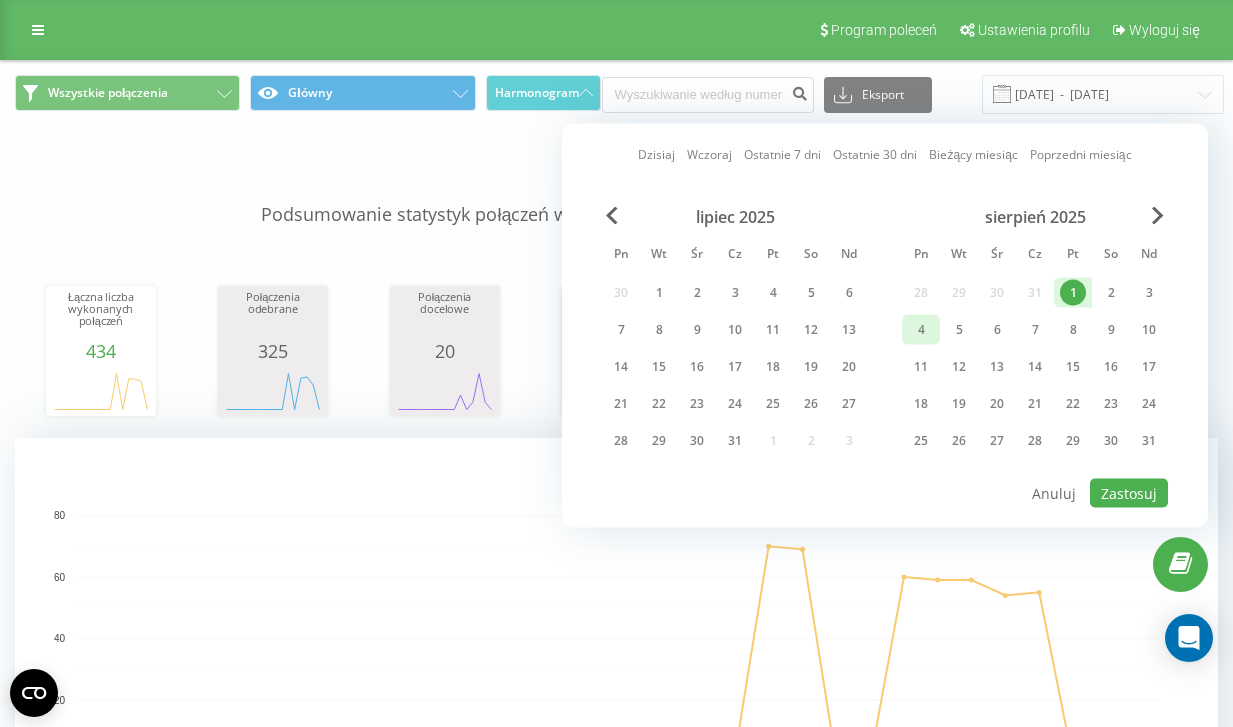 click on "4" at bounding box center [921, 330] 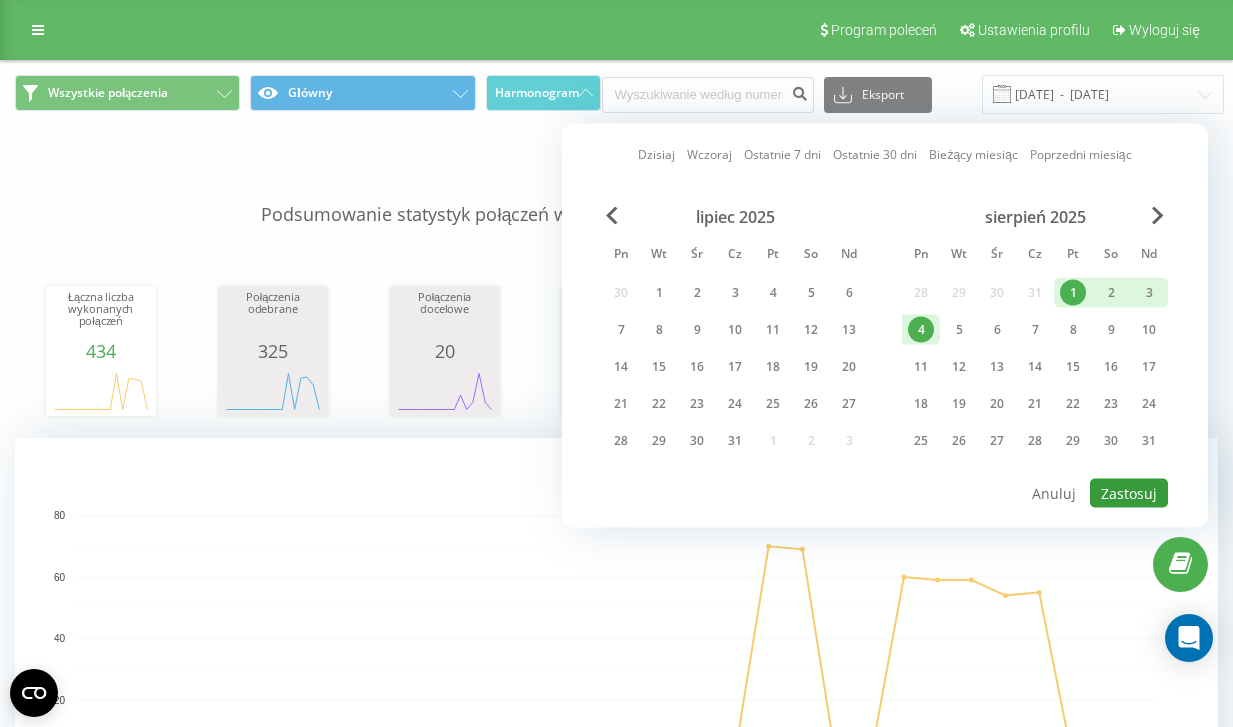 click on "Zastosuj" at bounding box center [1129, 493] 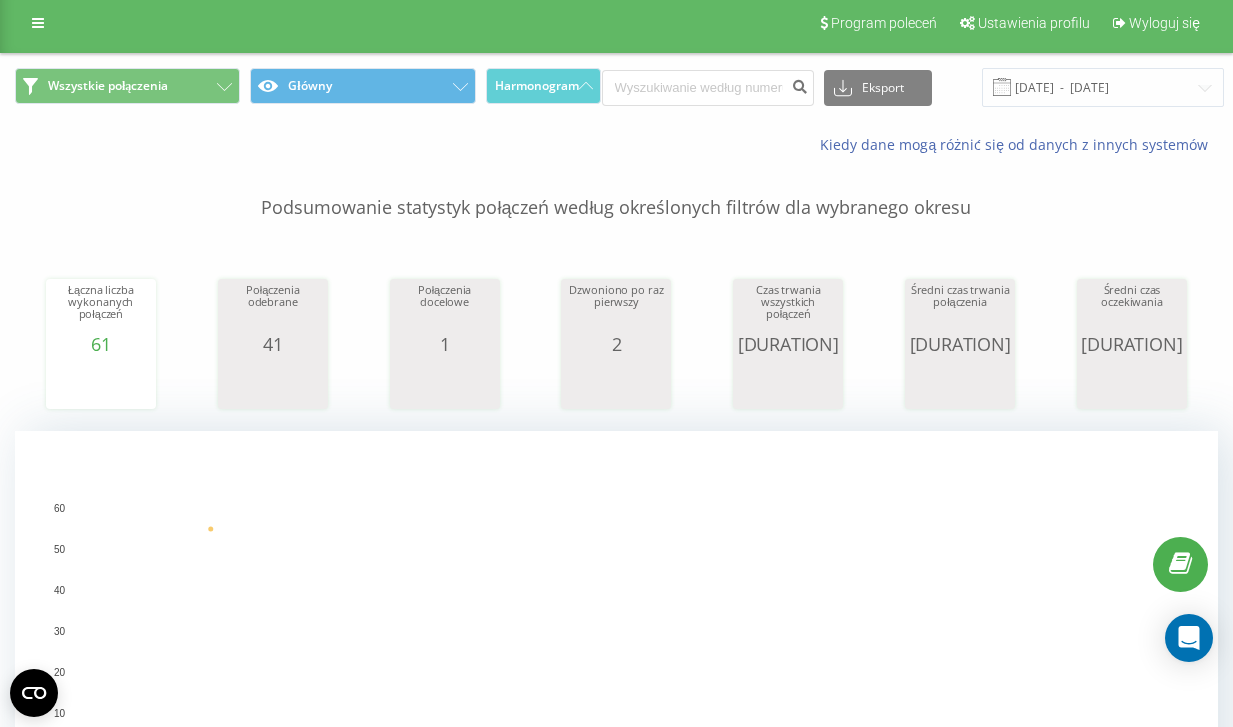 scroll, scrollTop: 0, scrollLeft: 0, axis: both 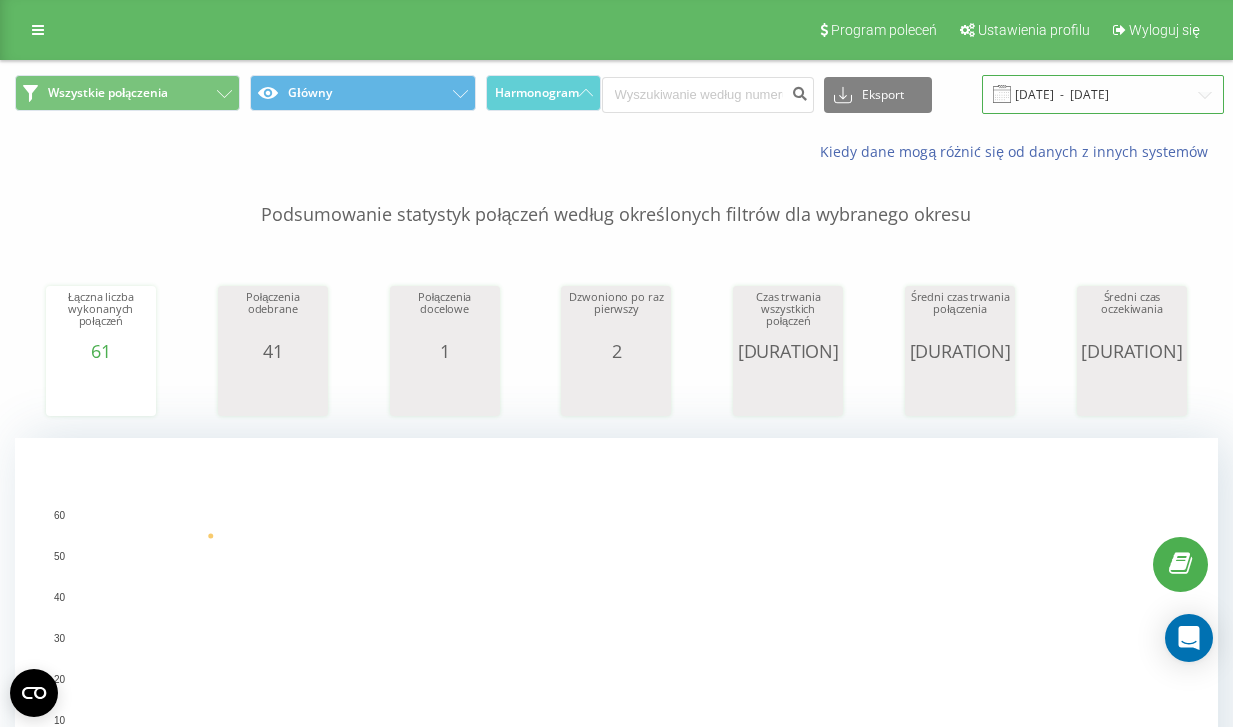 click on "[DATE]  -  [DATE]" at bounding box center (1103, 94) 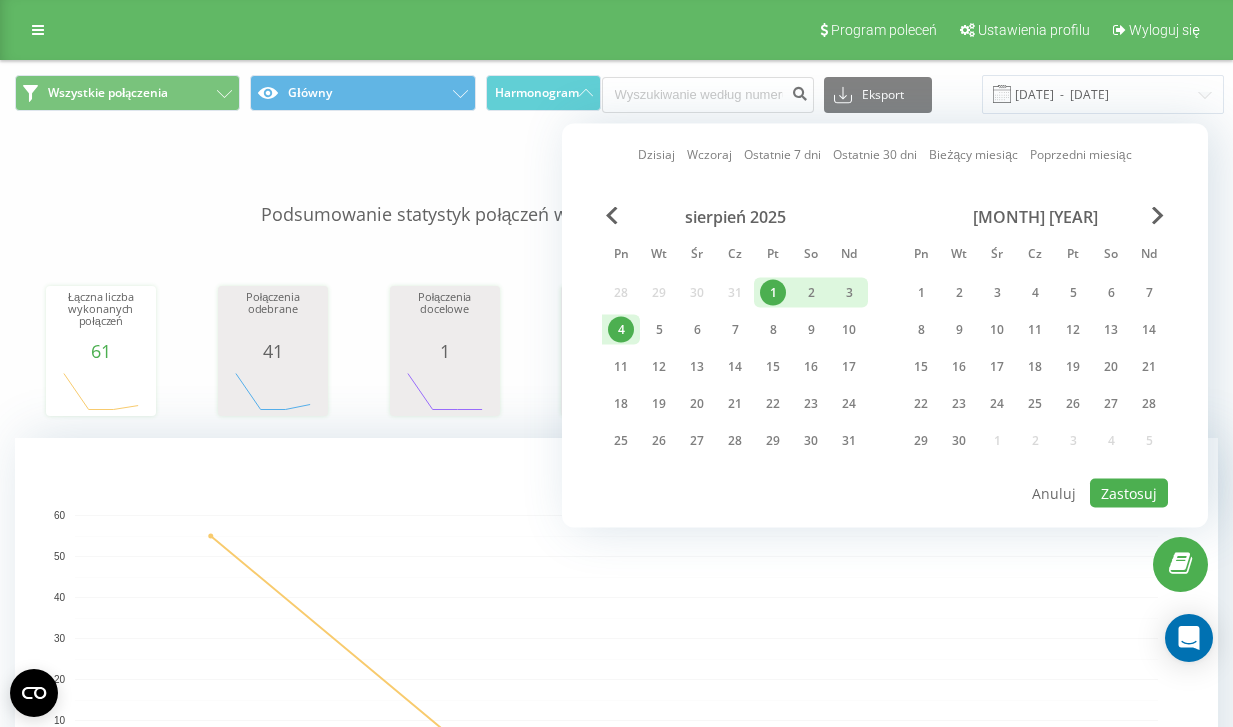 click on "4" at bounding box center (621, 330) 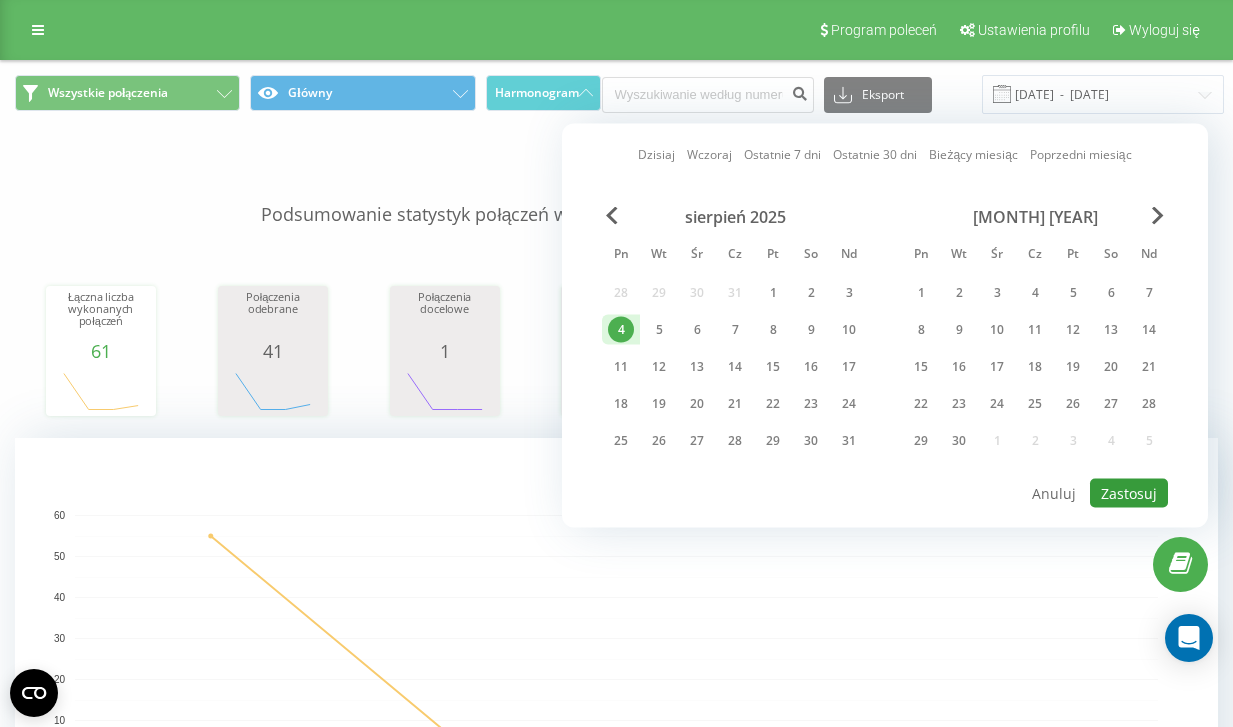 click on "Zastosuj" at bounding box center [1129, 493] 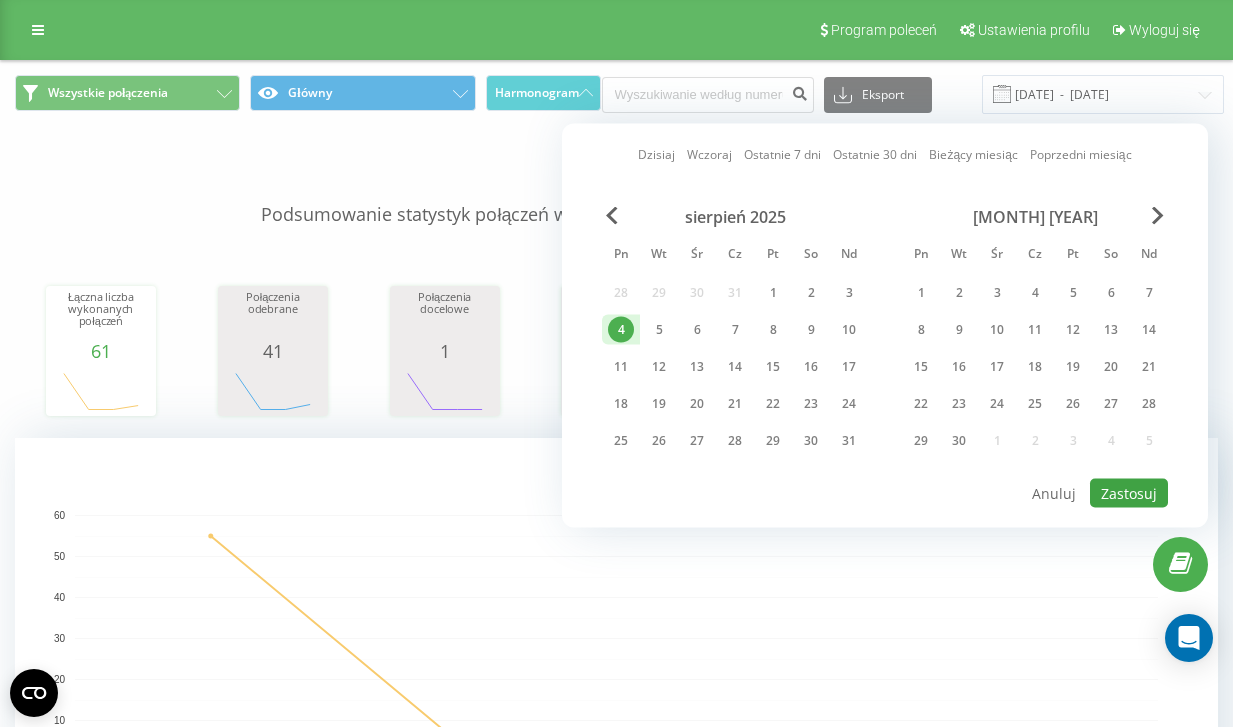 type on "[DATE]  -  [DATE]" 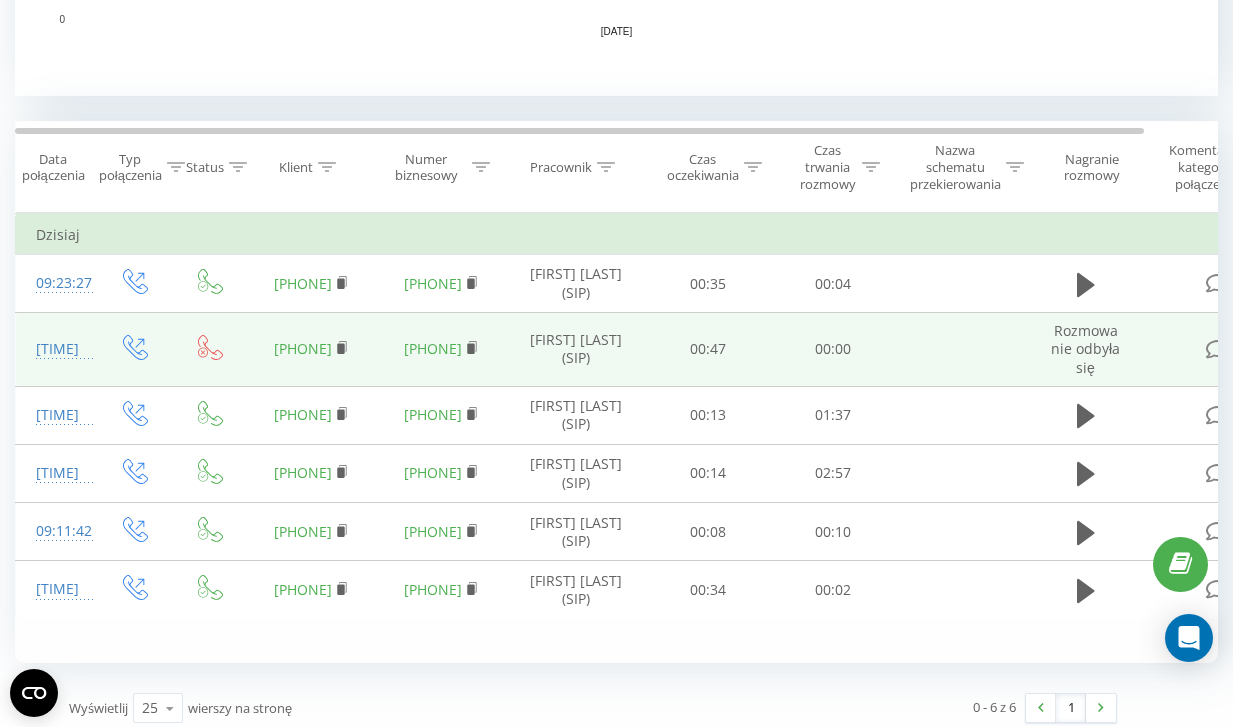 scroll, scrollTop: 753, scrollLeft: 0, axis: vertical 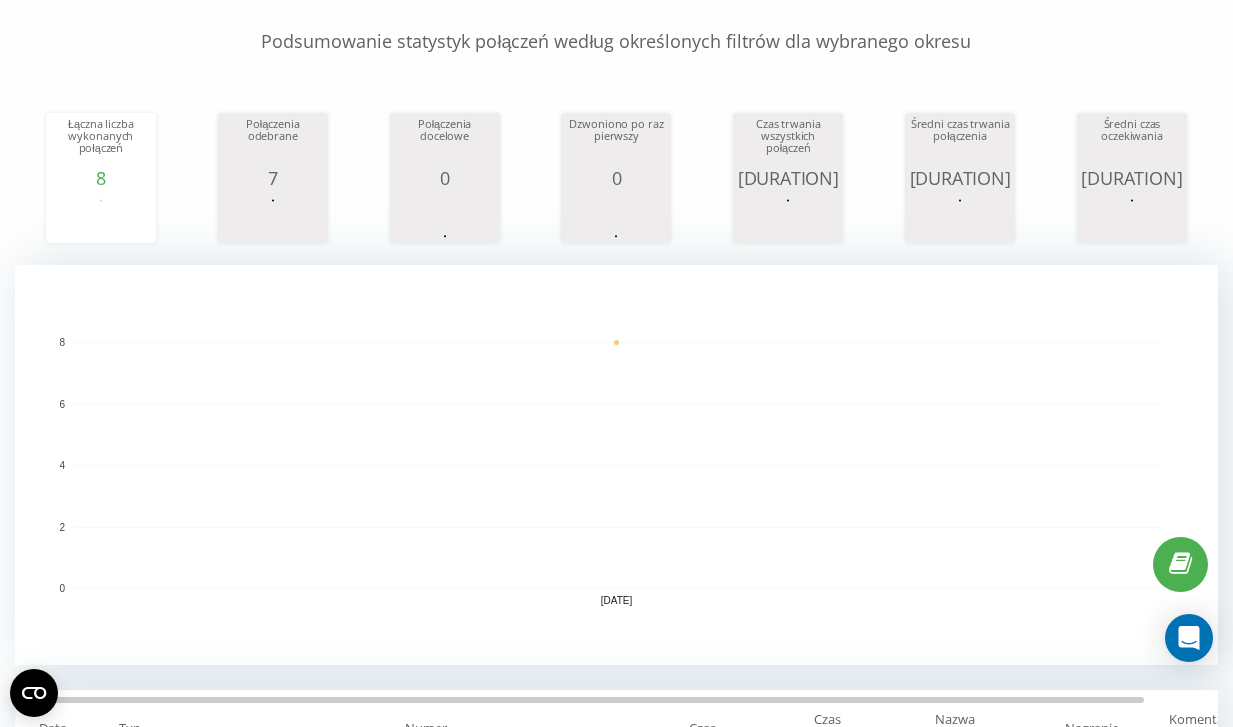 click on "Podsumowanie statystyk połączeń według określonych filtrów dla wybranego okresu Łączna liczba wykonanych połączeń 8 date totalCalls 04.08.25 8 04.08.25 Połączenia odebrane 7 date answeredCalls 04.08.25 7 04.08.25 Połączenia docelowe 0 date properCalls 04.08.25 0 04.08.25 Dzwoniono po raz pierwszy 0 date uniqueCalls 04.08.25 0 04.08.25 Czas trwania wszystkich połączeń 5m 40s date allConversationsLength 04.08.25 340 04.08.25 Średni czas trwania połączenia 43s date averageConversationTime 04.08.25 42 04.08.25 Średni czas oczekiwania 25s date averageWaitingTime 04.08.25 24 04.08.25 04.08.25 0 2 4 6 8 date Łączna liczba wykonanych połączeń 04.08.25 8 ..." at bounding box center (616, 327) 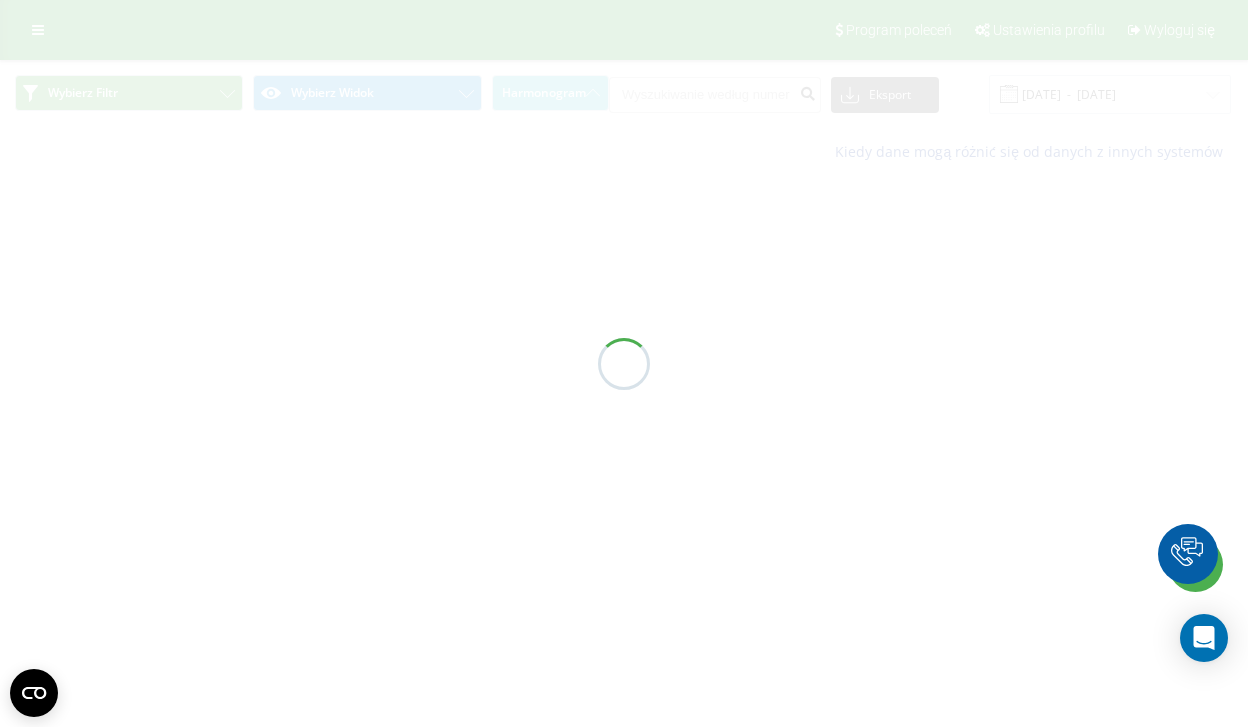 scroll, scrollTop: 0, scrollLeft: 0, axis: both 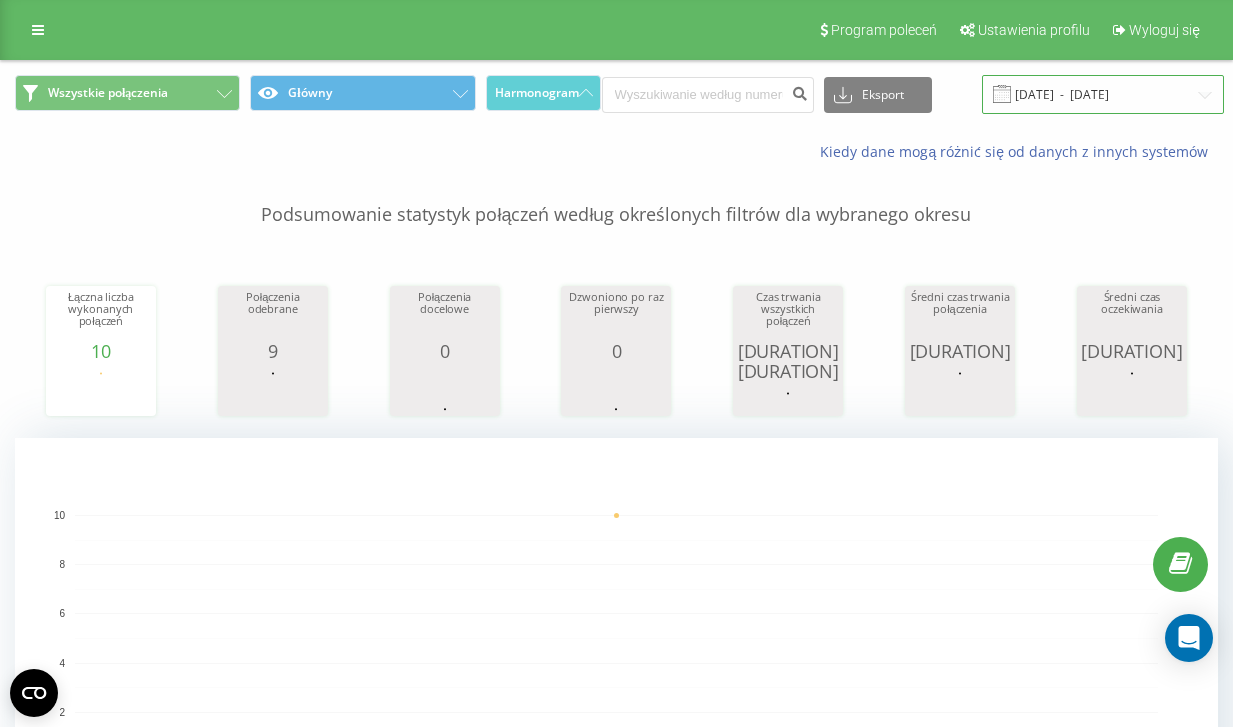 click on "[DATE]  -  [DATE]" at bounding box center (1103, 94) 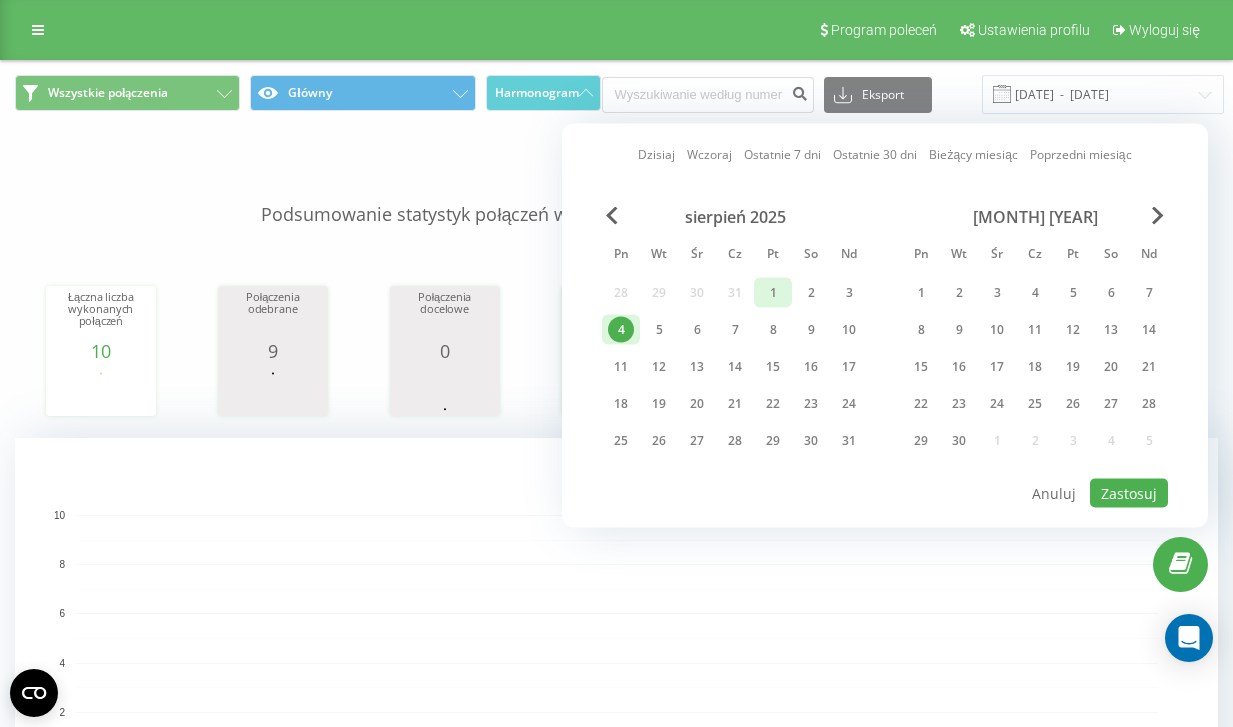 click on "1" at bounding box center [773, 293] 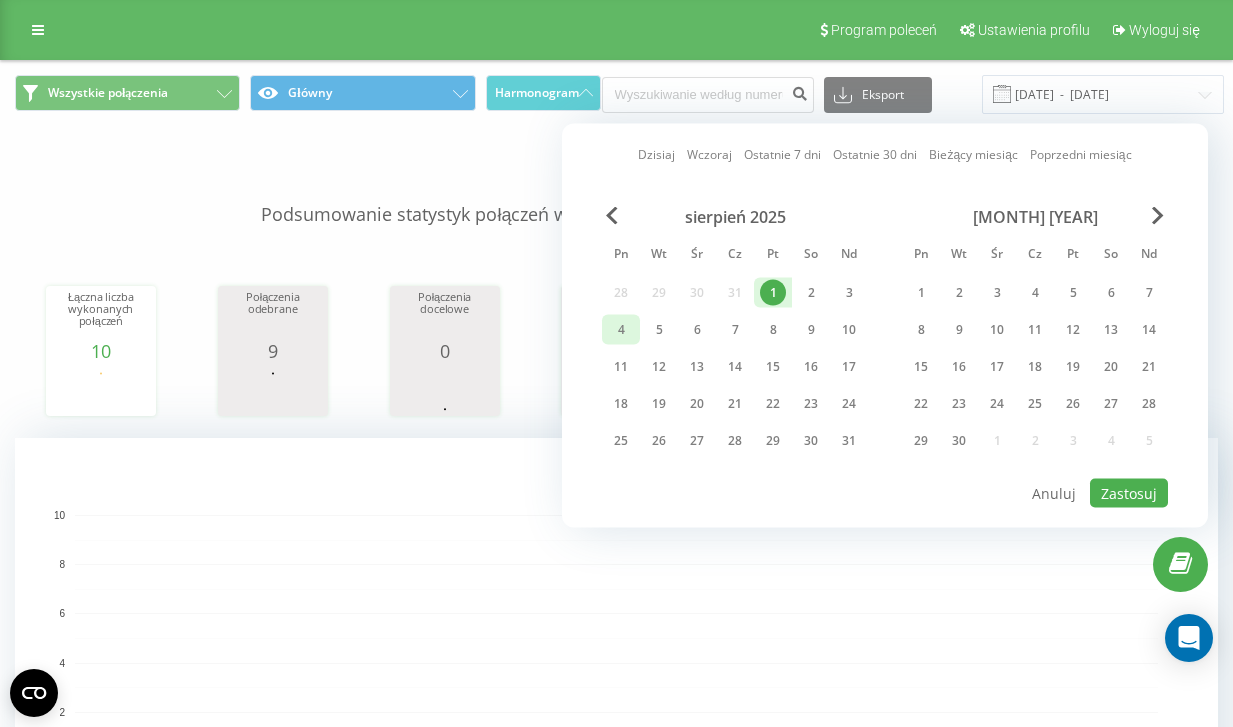 click on "4" at bounding box center (621, 330) 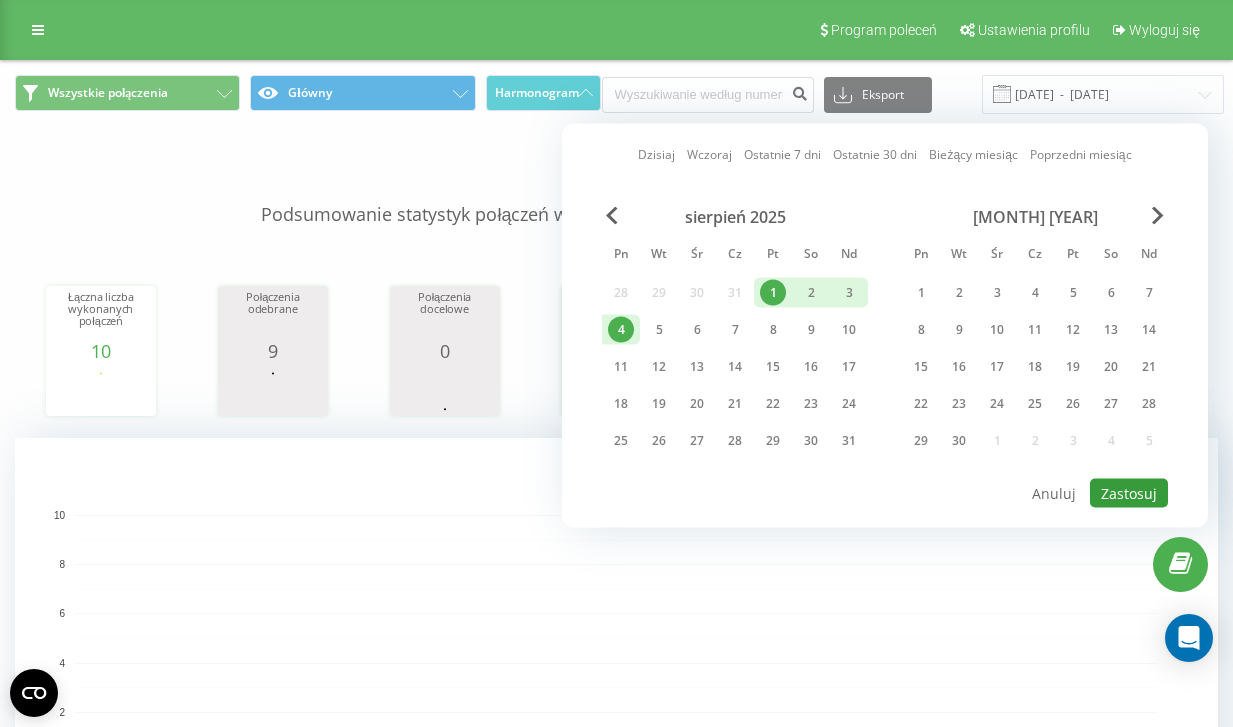 click on "Zastosuj" at bounding box center [1129, 493] 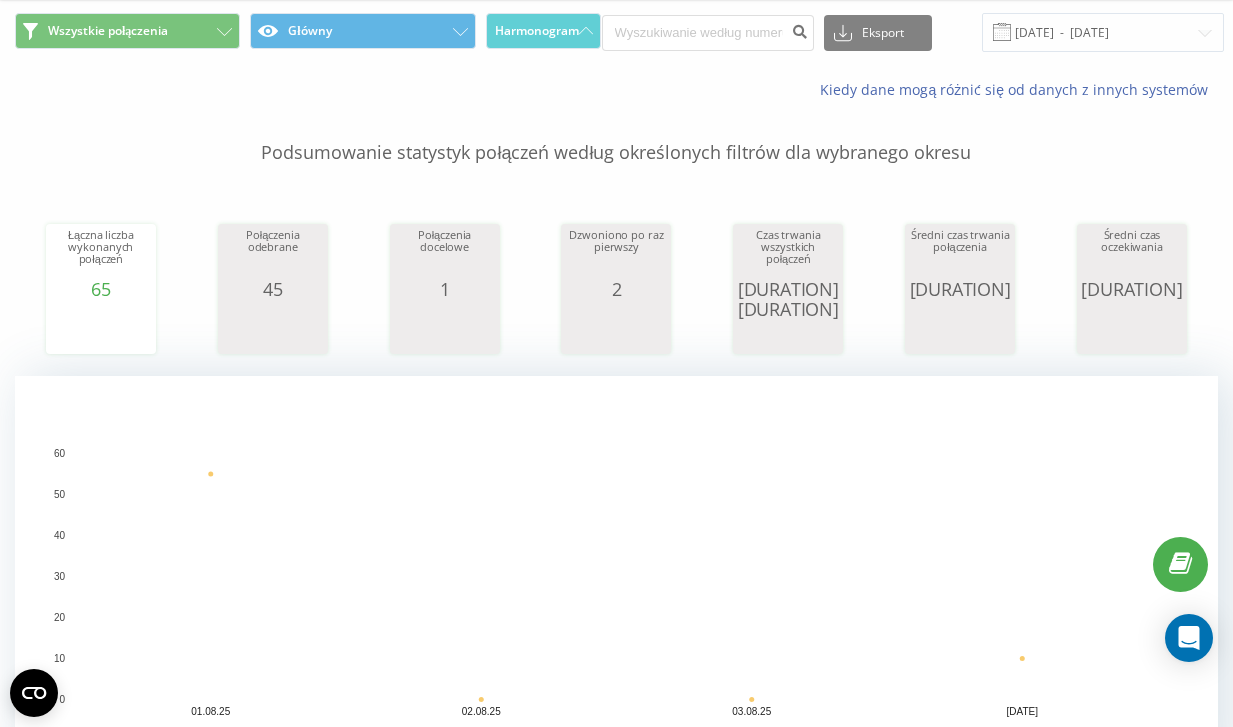 scroll, scrollTop: 0, scrollLeft: 0, axis: both 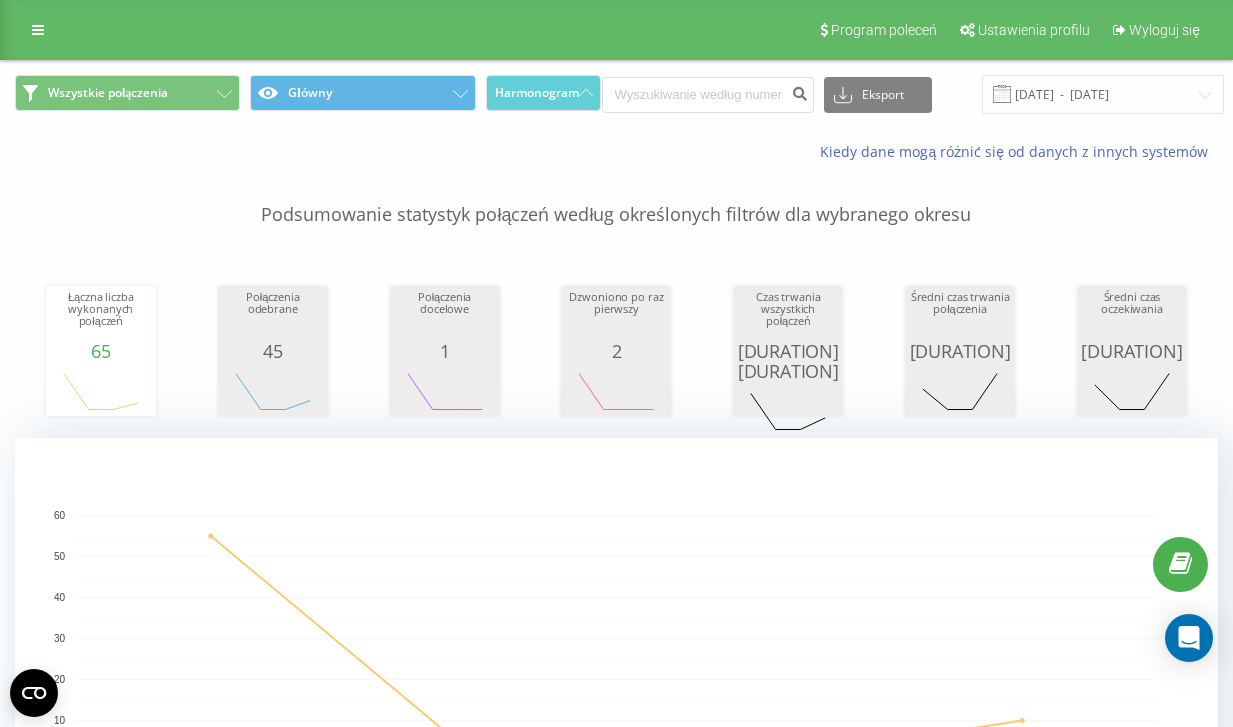 click on "Łączna liczba wykonanych połączeń 65 date totalCalls [DATE] 55 [DATE] 0 [DATE] 0 [DATE] 10 [DATE]… Połączenia odebrane 45 date answeredCalls [DATE] 36 [DATE] 0 [DATE] 0 [DATE] 9 [DATE] [DATE] Połączenia docelowe 1 date properCalls [DATE] 1 [DATE] 0 [DATE] 0 [DATE] 0 [DATE] [DATE] Dzwoniono po raz pierwszy 2 date uniqueCalls [DATE] 2 [DATE] 0 [DATE] 0 [DATE] 0 [DATE] [DATE] Czas trwania wszystkich połączeń 25m 38s date allConversationsLength [DATE] 1,165 [DATE] 0 [DATE] 0 [DATE] 373 [DATE] Średni czas trwania połączenia 24s date averageConversationTime [DATE] 21 [DATE] 0 [DATE] 0 [DATE] 37 [DATE] [DATE] Średni czas oczekiwania 17s date averageWaitingTime [DATE] 15 [DATE] 0 [DATE] 0 [DATE] 22 [DATE] [DATE]" at bounding box center [616, 332] 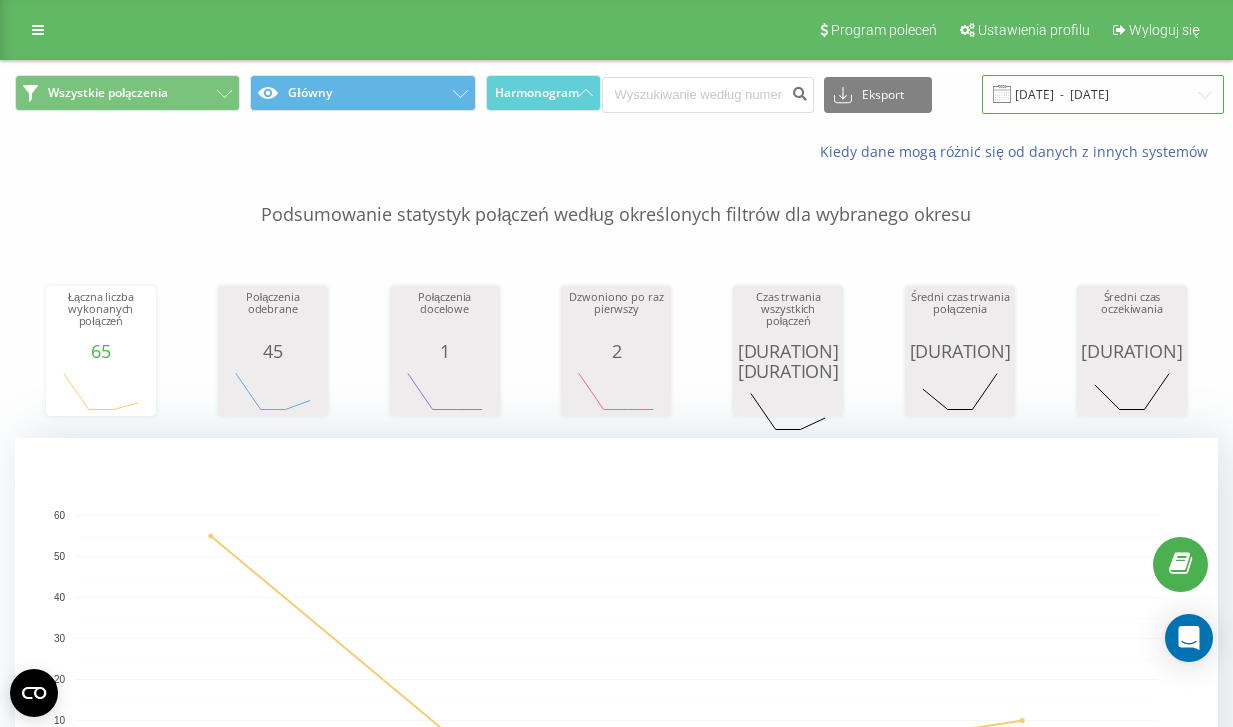 click on "[DATE]  -  [DATE]" at bounding box center (1103, 94) 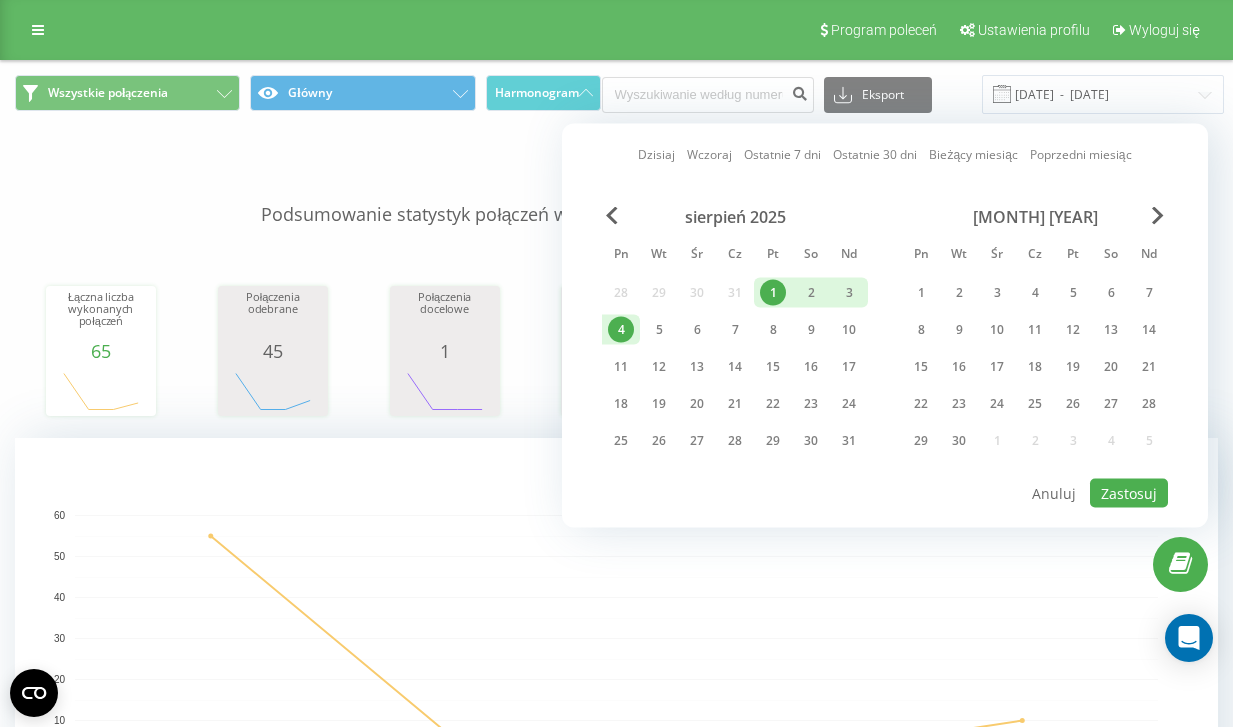 click on "4" at bounding box center (621, 330) 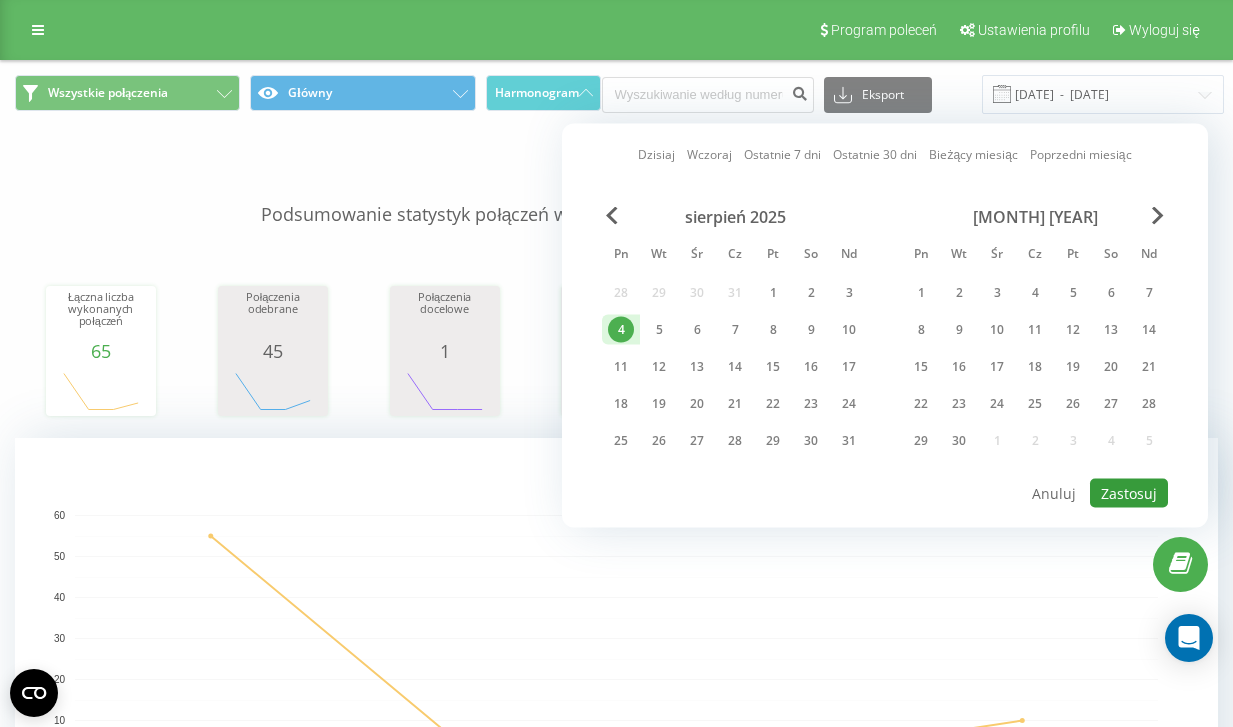click on "Zastosuj" at bounding box center [1129, 493] 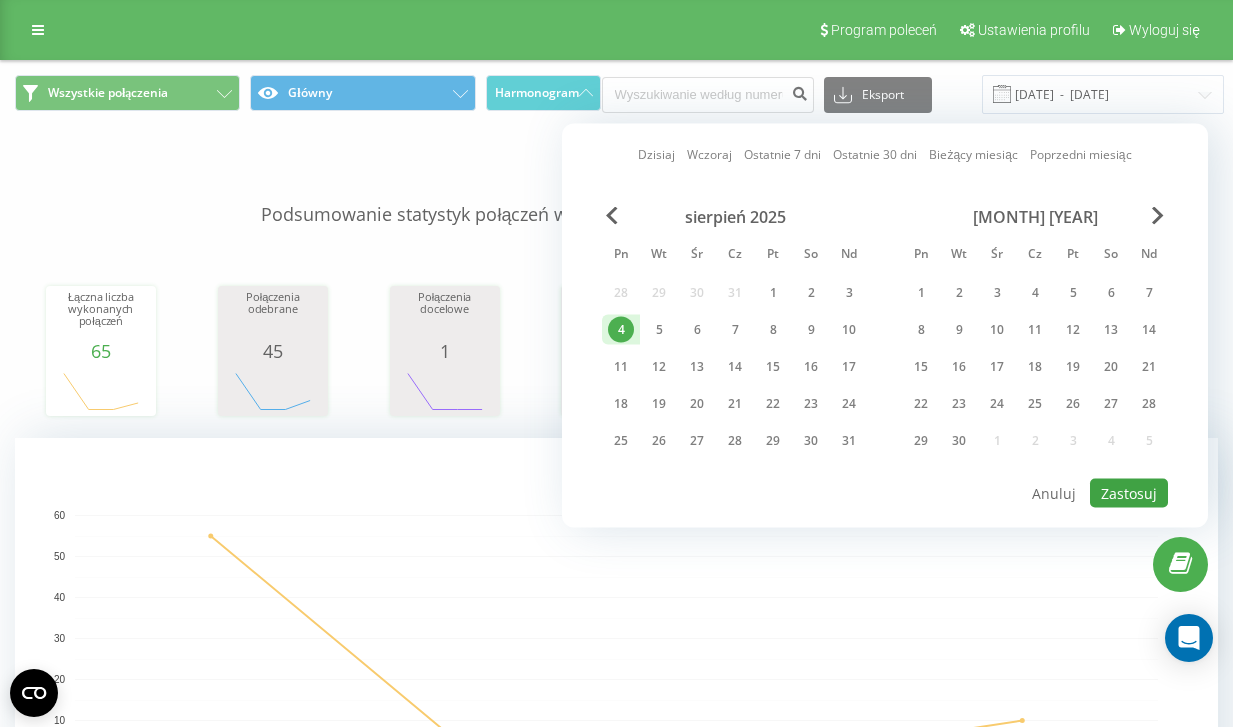 type on "[DATE]  -  [DATE]" 